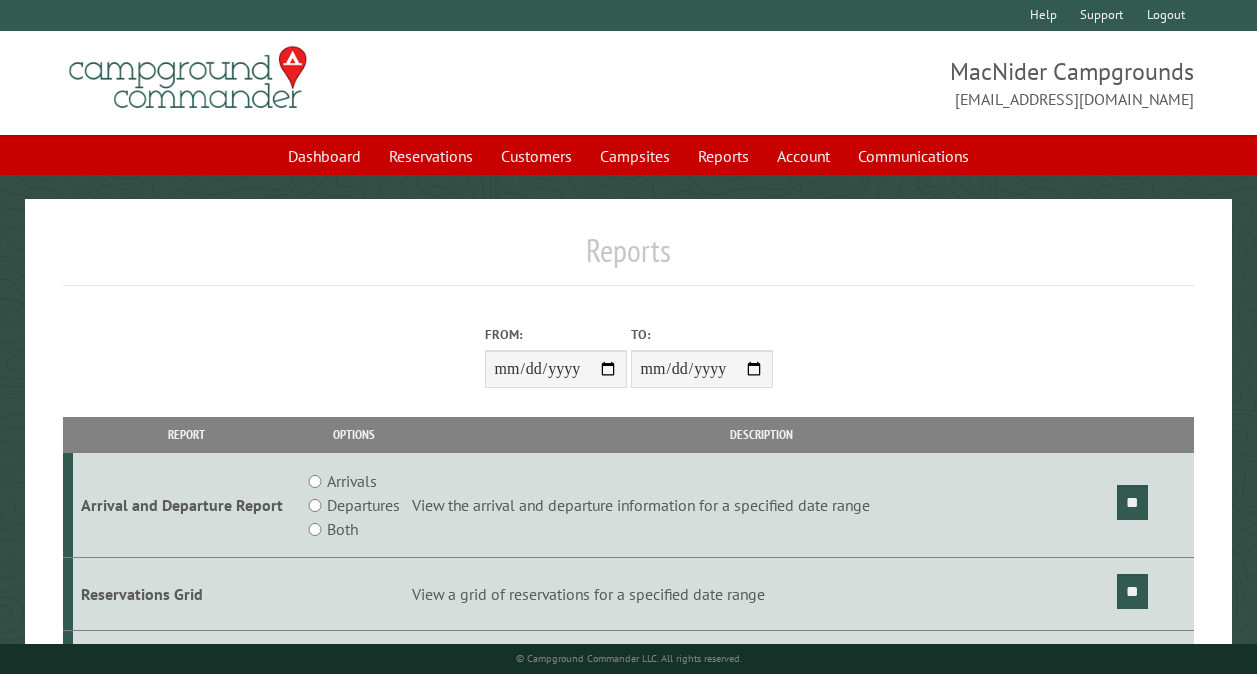 scroll, scrollTop: 200, scrollLeft: 0, axis: vertical 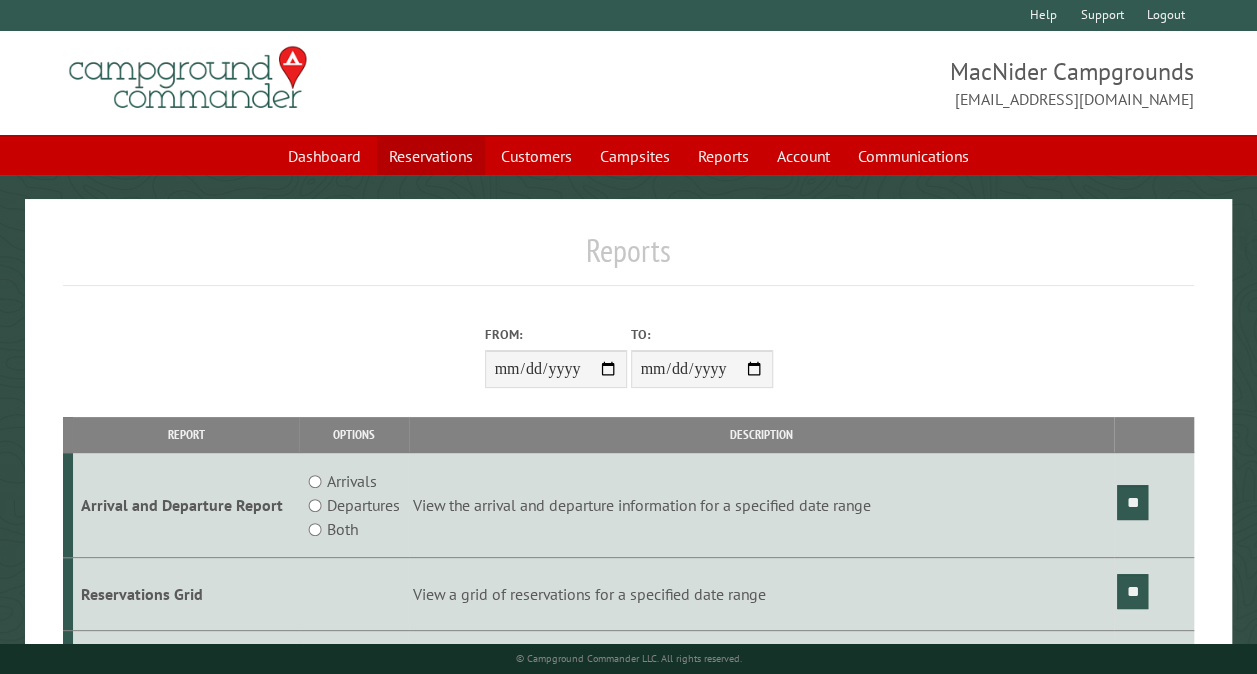 click on "Reservations" at bounding box center [431, 156] 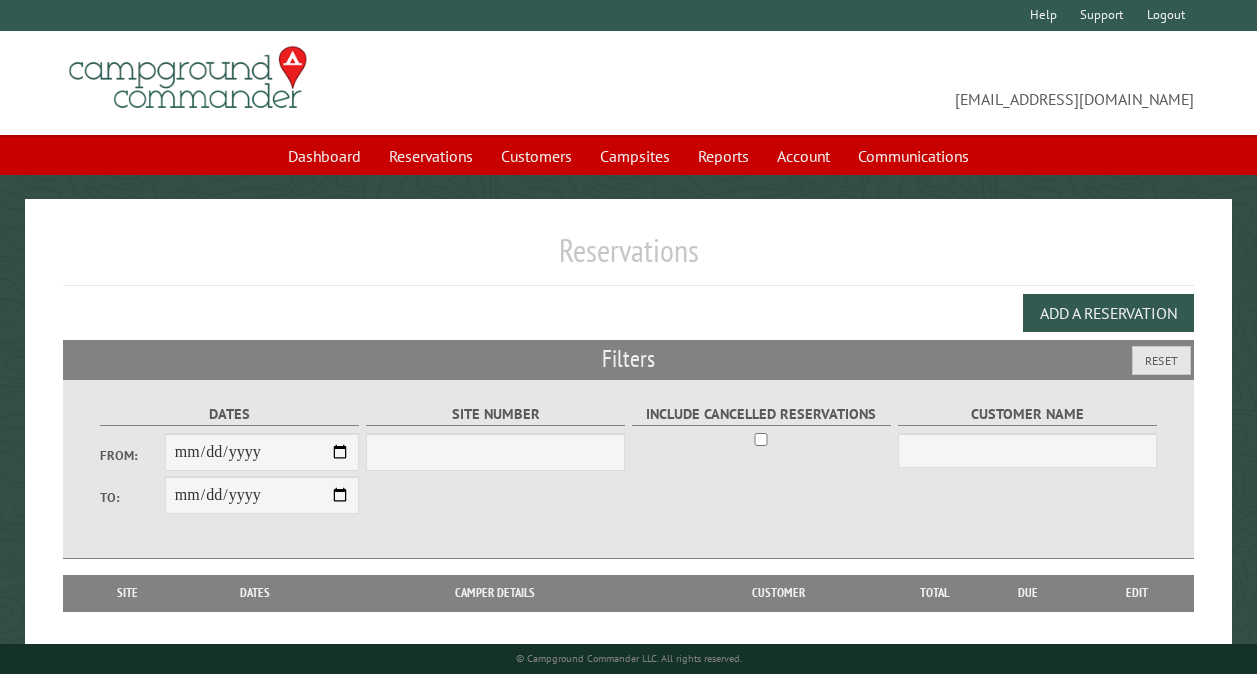 scroll, scrollTop: 0, scrollLeft: 0, axis: both 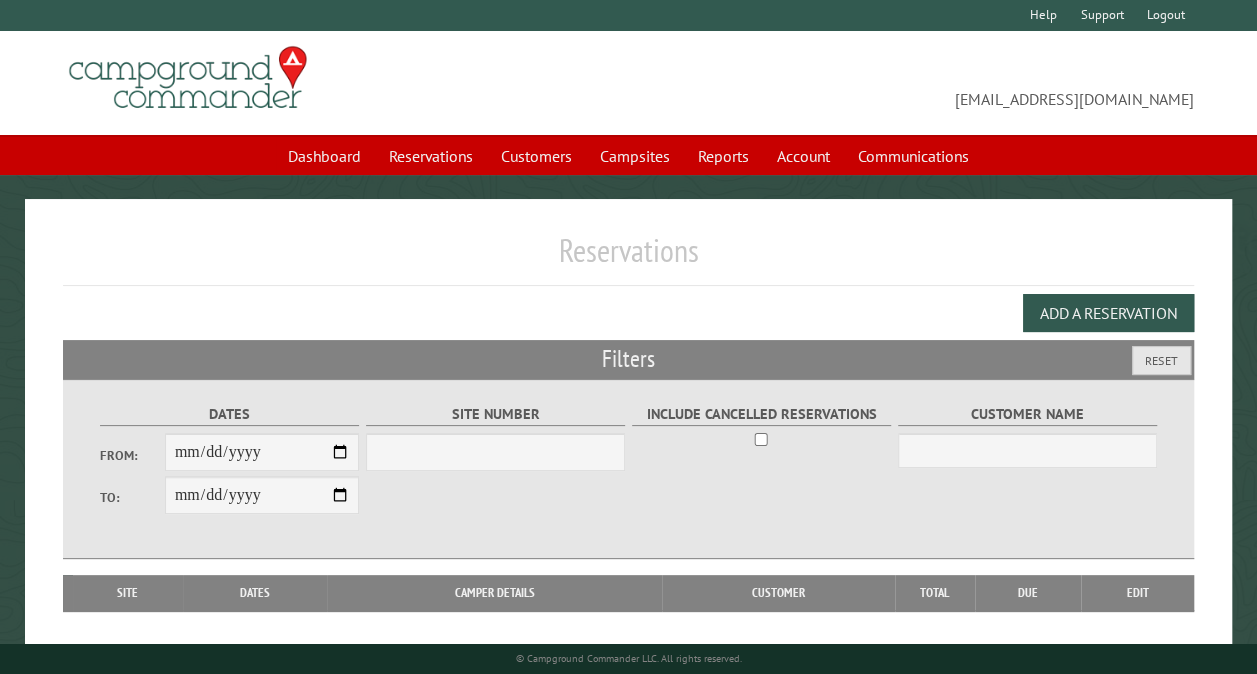 click on "From:" at bounding box center [262, 452] 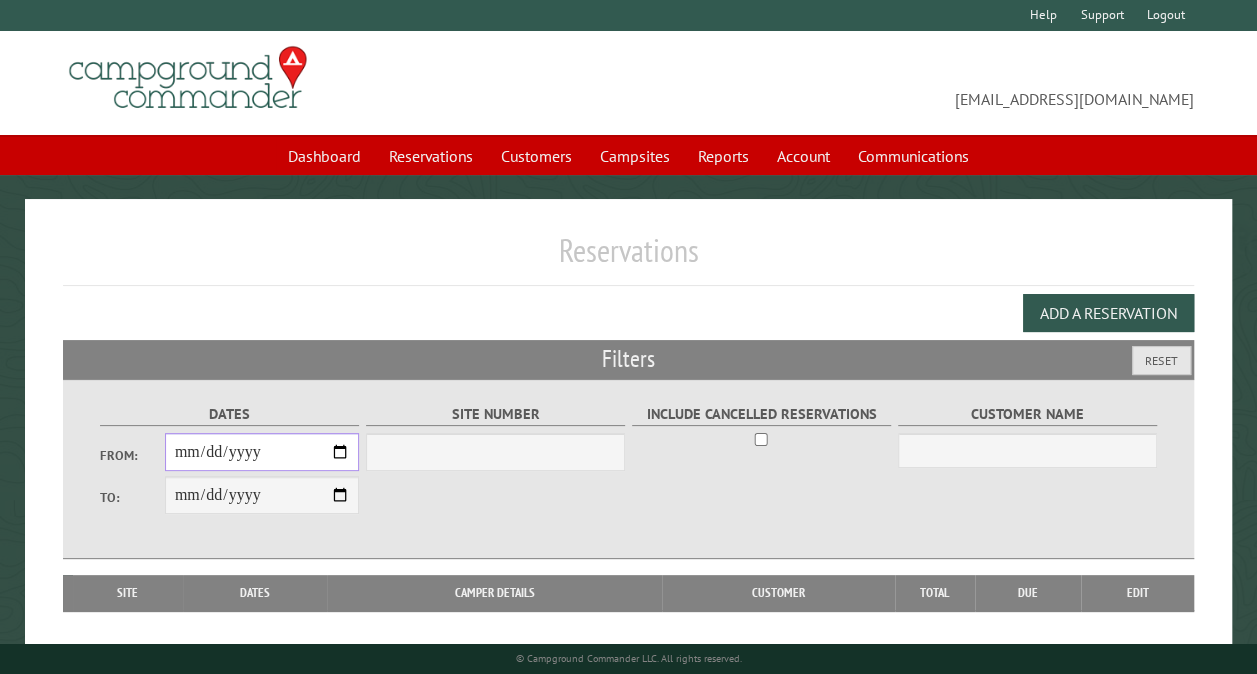 select on "***" 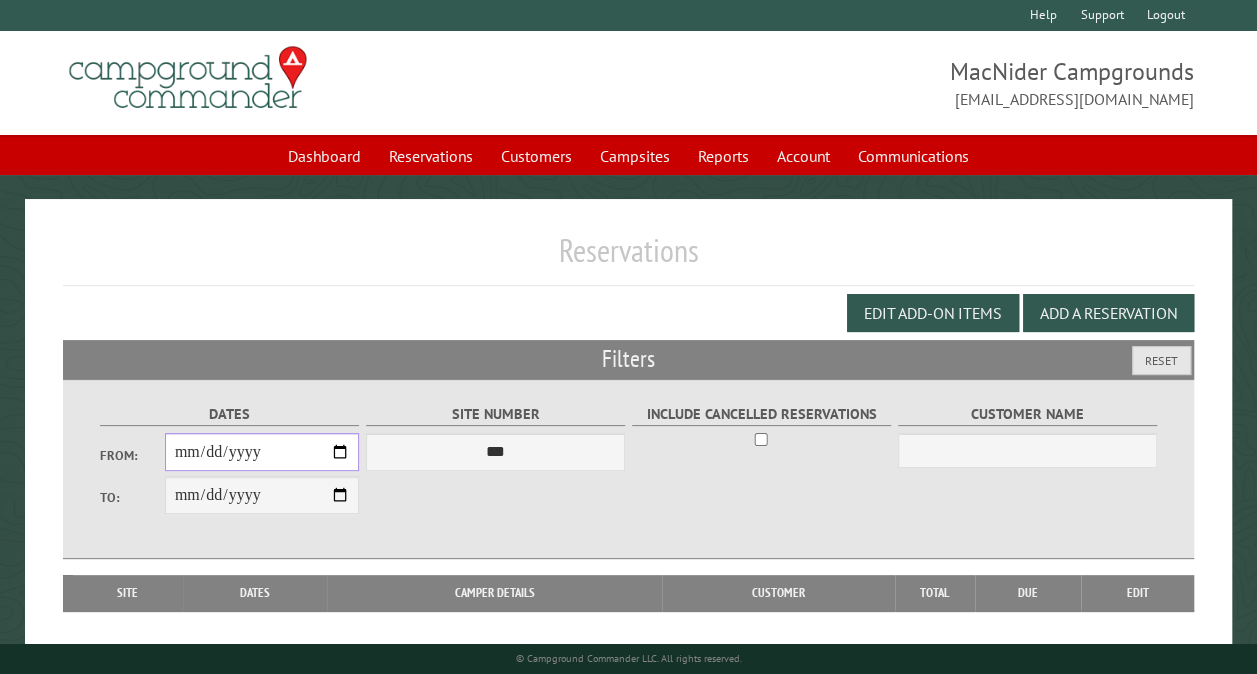 type on "**********" 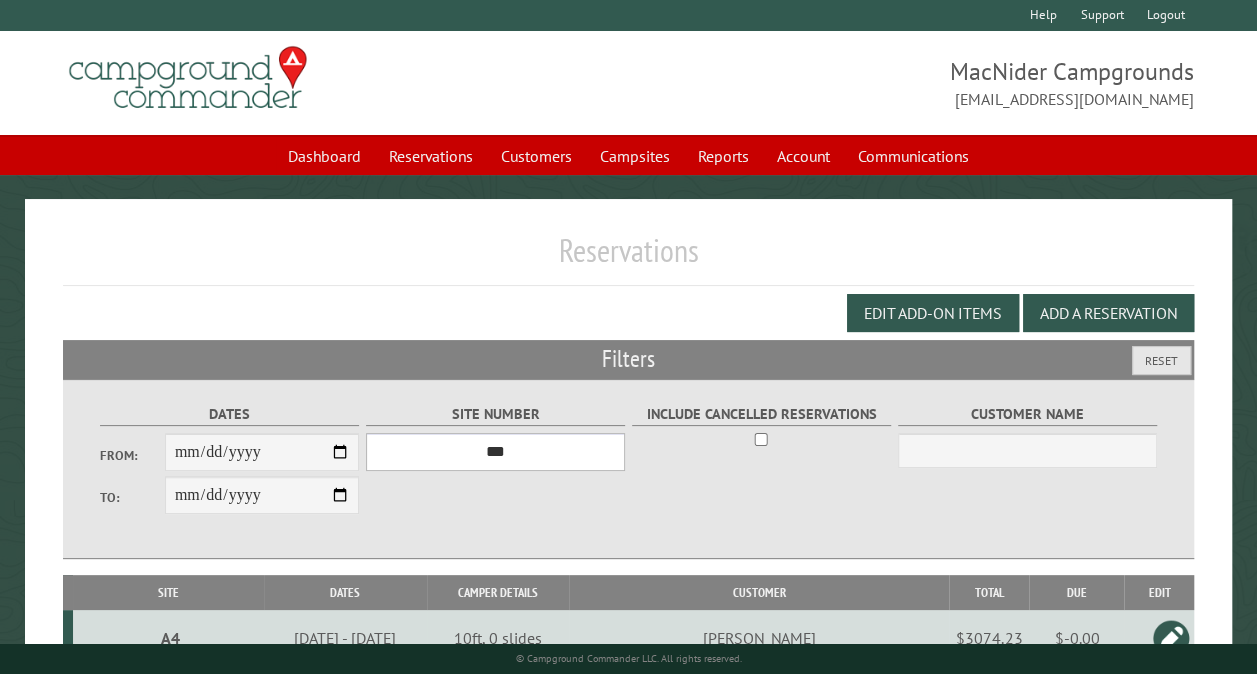 click on "*** ** ** ** ** ** ** ** ** ** *** *** *** *** ** ** ** ** ** ** ** ** ** *** *** ** ** ** ** ** ** ********* ** ** ** ** ** ** ** ** ** *** *** *** *** *** *** ** ** ** ** ** ** ** ** ** *** *** *** *** *** *** ** ** ** ** ** ** ** ** ** ** ** ** ** ** ** ** ** ** ** ** ** ** ** ** *** *** *** *** *** ***" at bounding box center (495, 452) 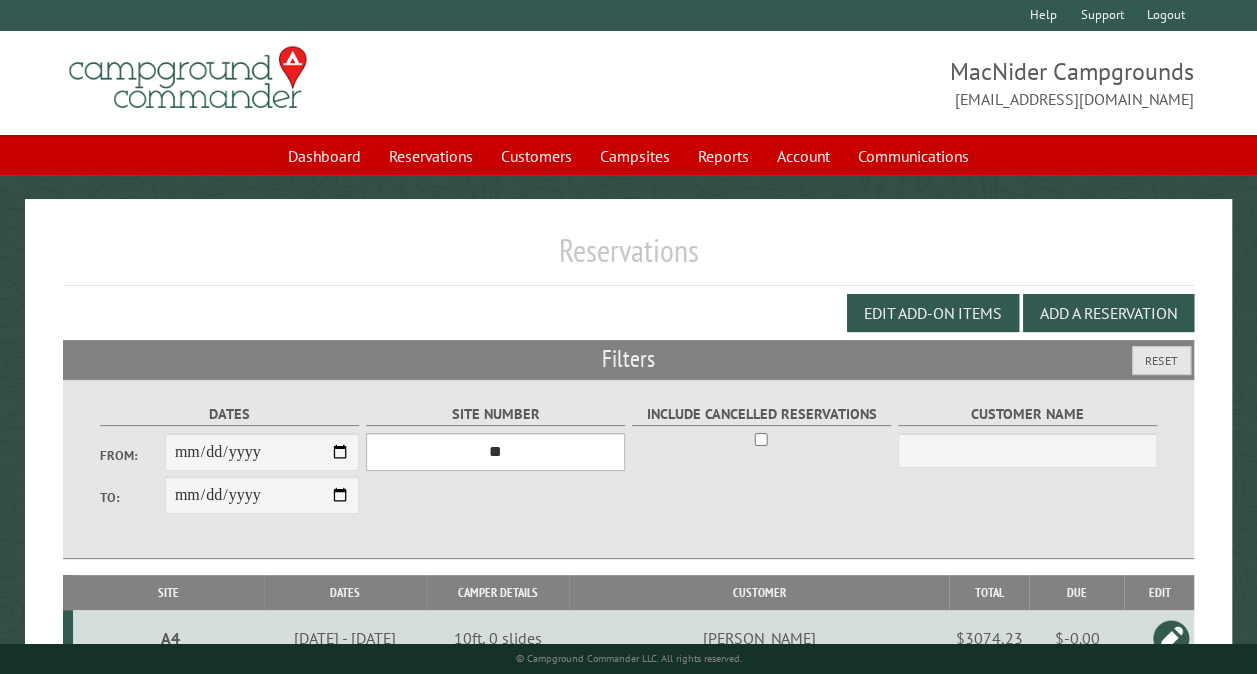 click on "*** ** ** ** ** ** ** ** ** ** *** *** *** *** ** ** ** ** ** ** ** ** ** *** *** ** ** ** ** ** ** ********* ** ** ** ** ** ** ** ** ** *** *** *** *** *** *** ** ** ** ** ** ** ** ** ** *** *** *** *** *** *** ** ** ** ** ** ** ** ** ** ** ** ** ** ** ** ** ** ** ** ** ** ** ** ** *** *** *** *** *** ***" at bounding box center (495, 452) 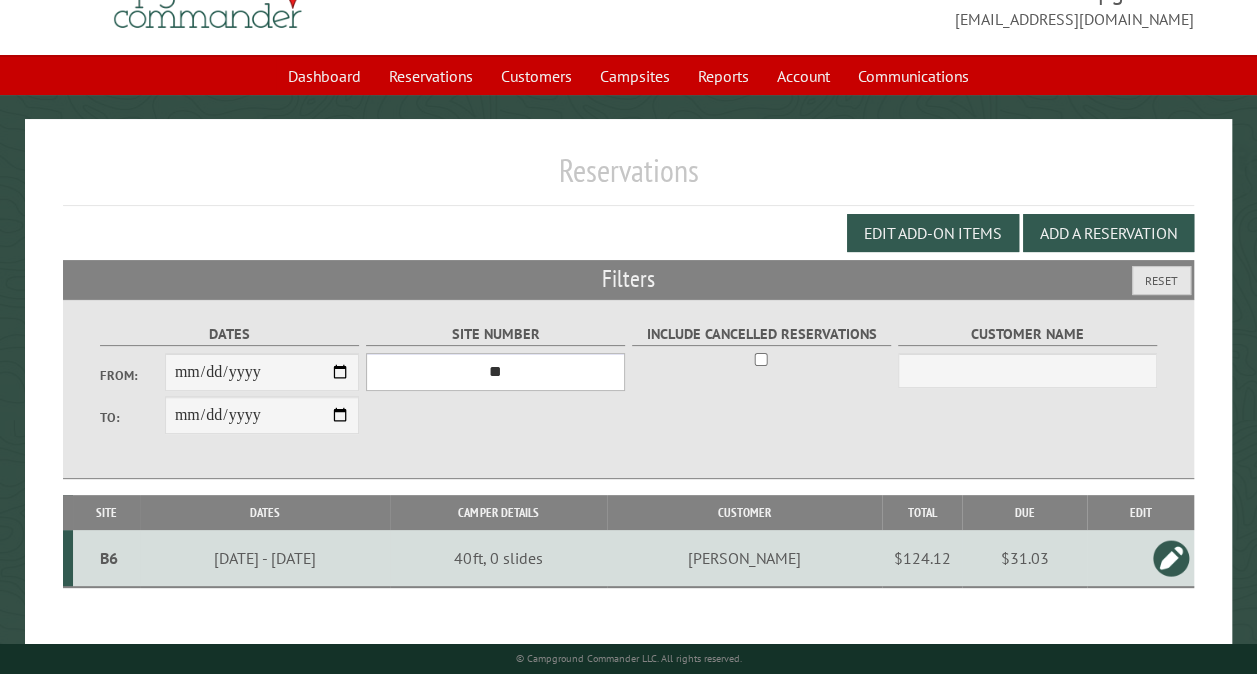 scroll, scrollTop: 112, scrollLeft: 0, axis: vertical 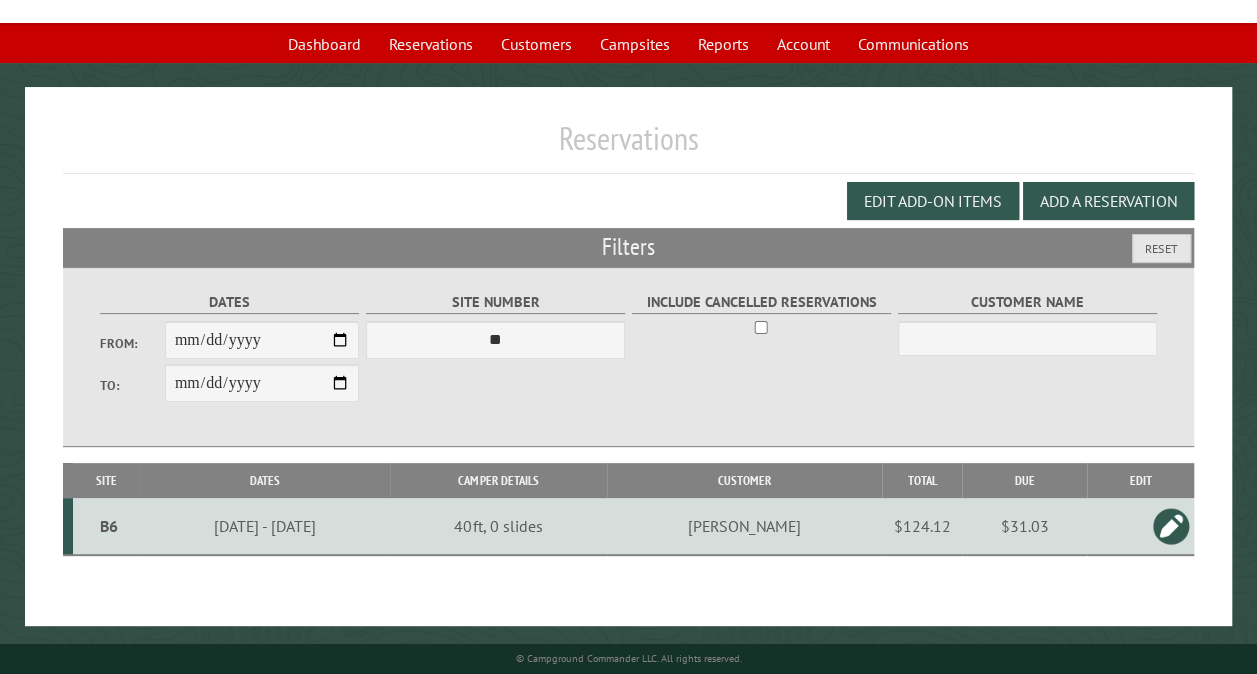click on "7/6/2025 - 7/10/2025" at bounding box center (264, 526) 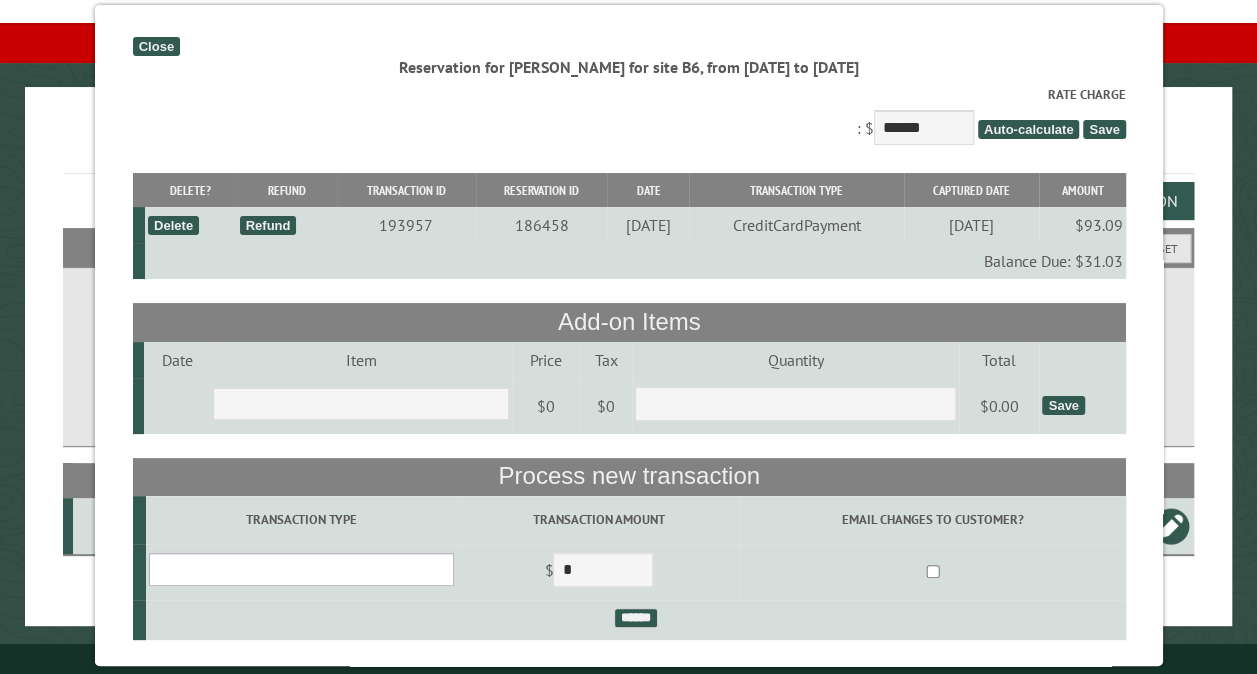 click on "**********" at bounding box center [300, 569] 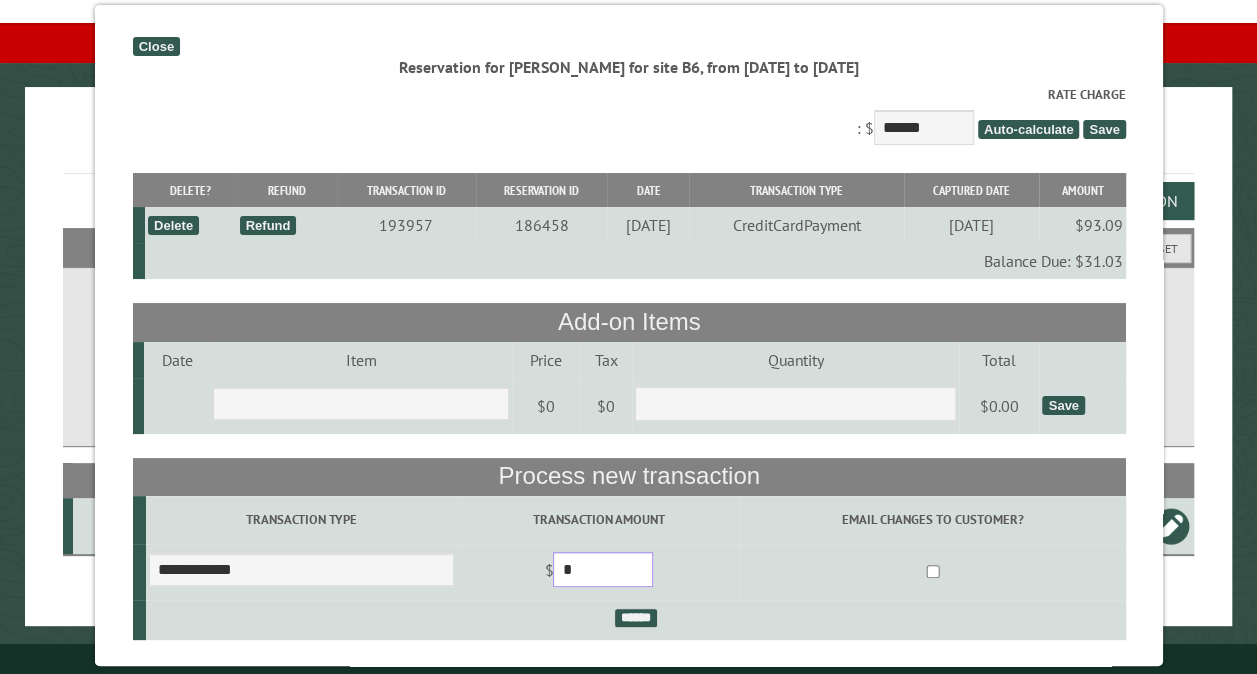 click on "*" at bounding box center [603, 569] 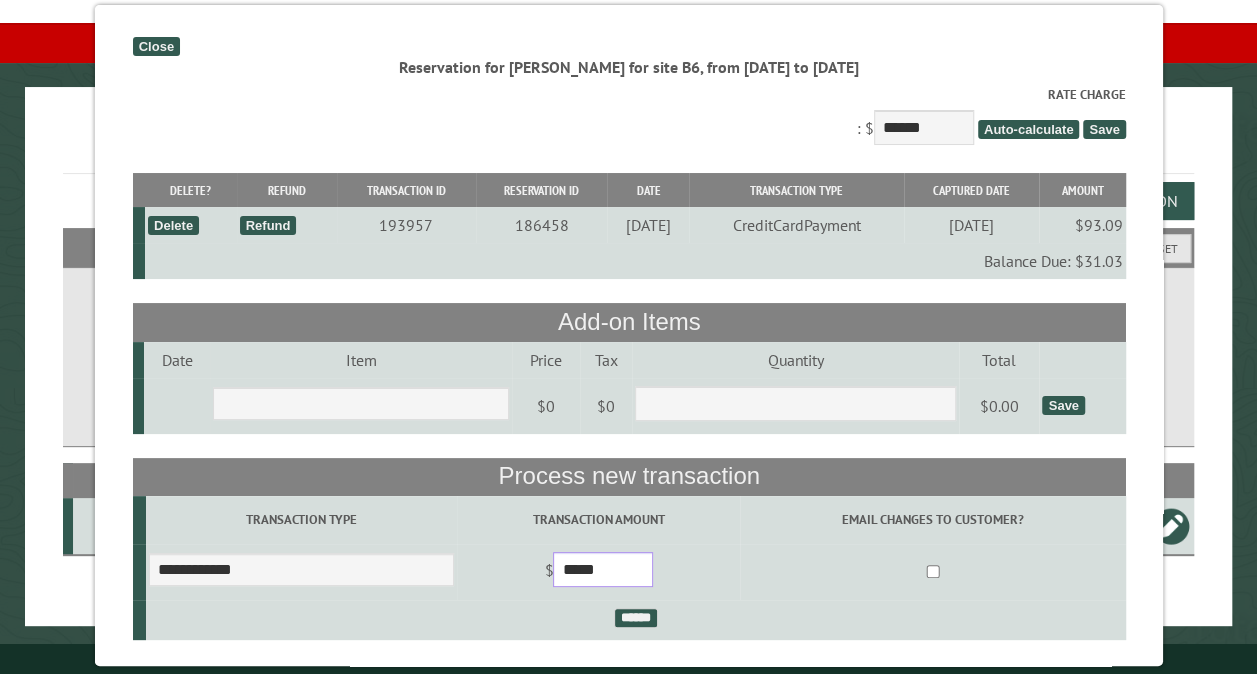 type on "*****" 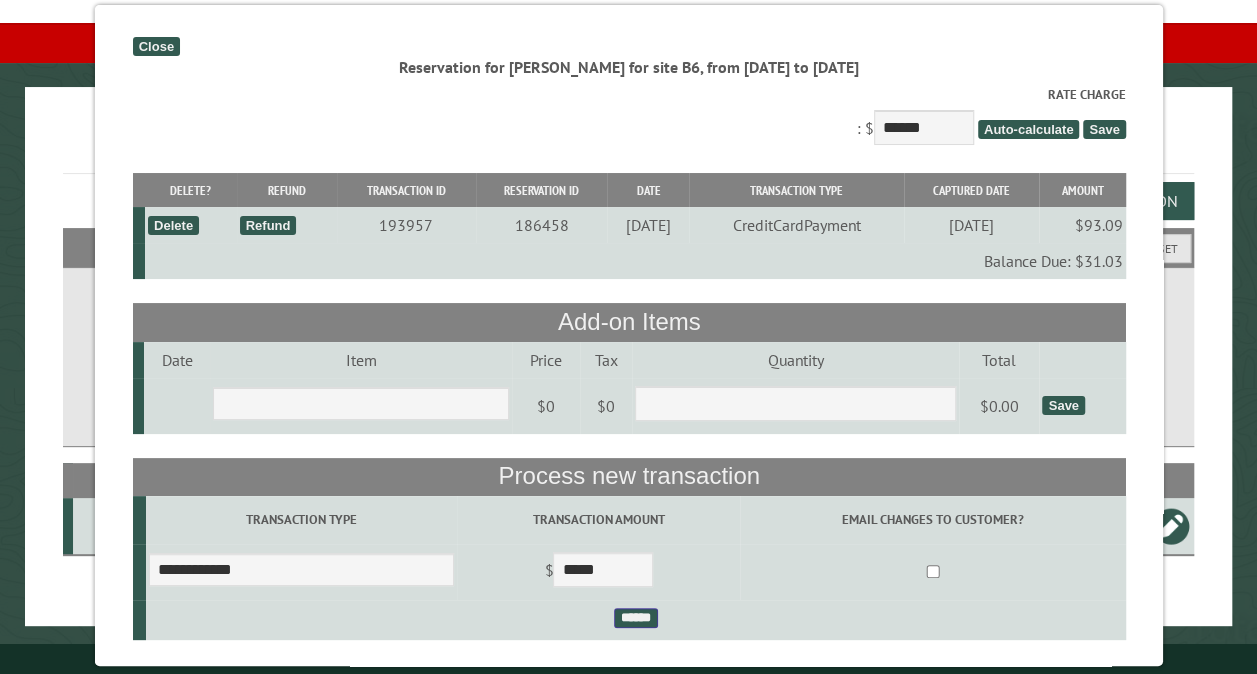 click on "******" at bounding box center (635, 618) 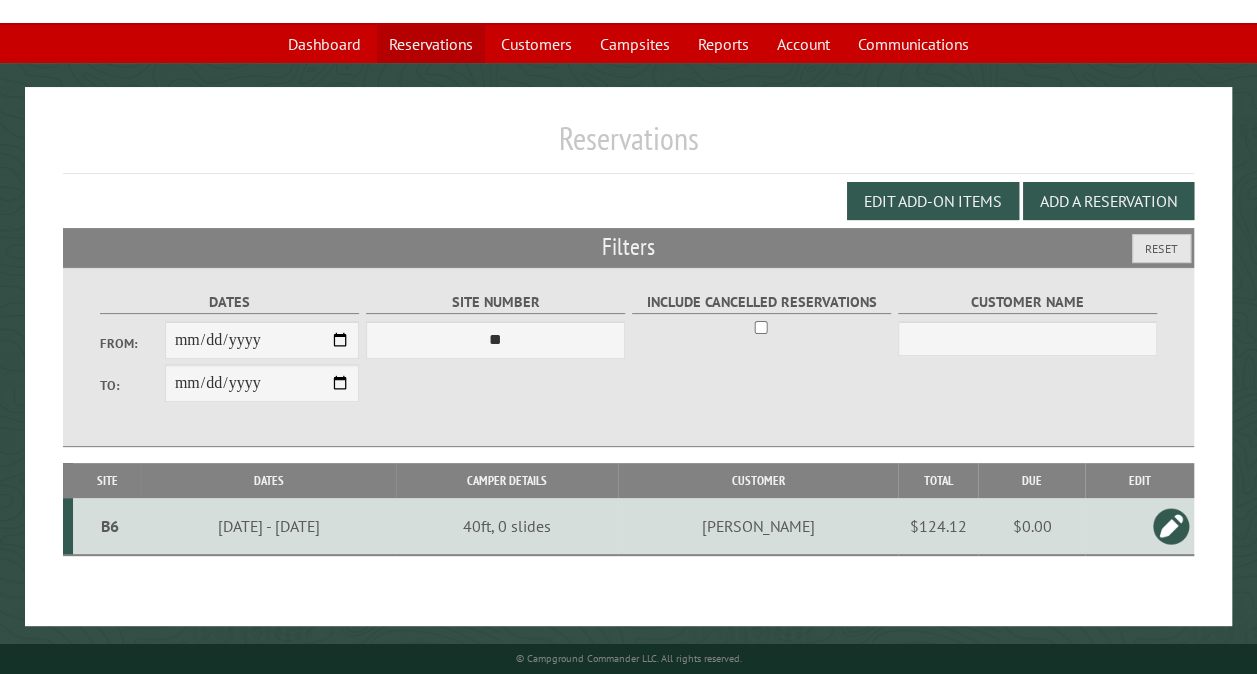click on "Reservations" at bounding box center (431, 44) 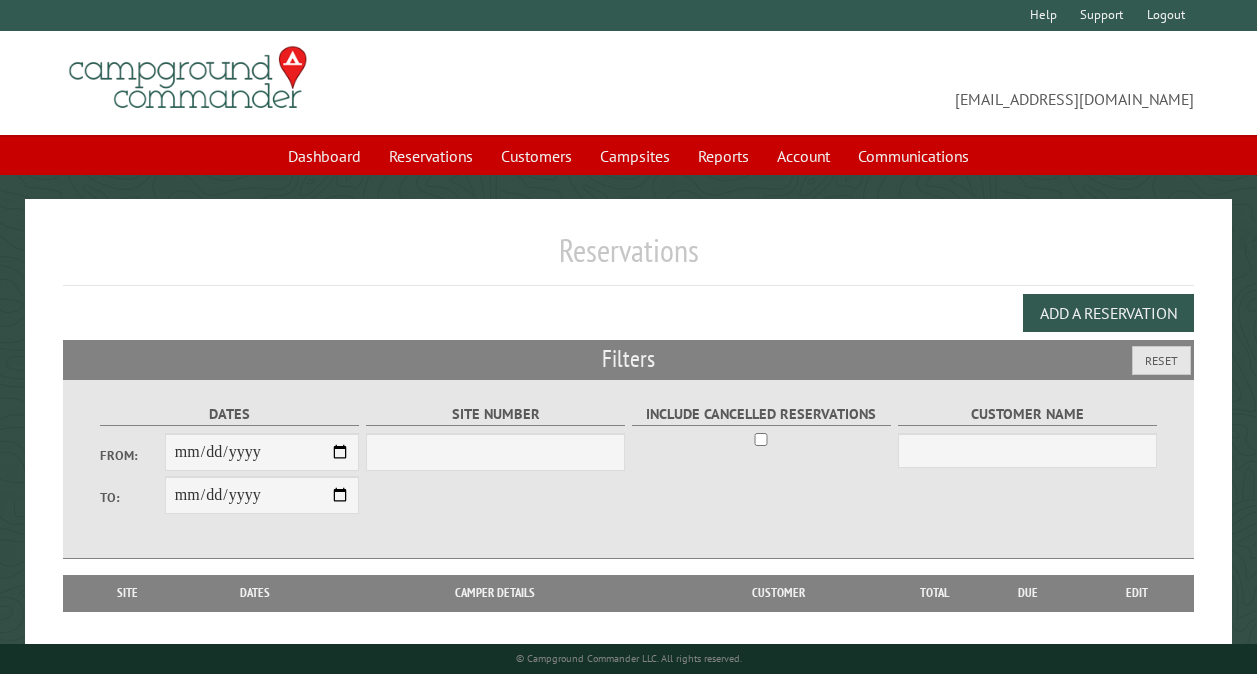 scroll, scrollTop: 0, scrollLeft: 0, axis: both 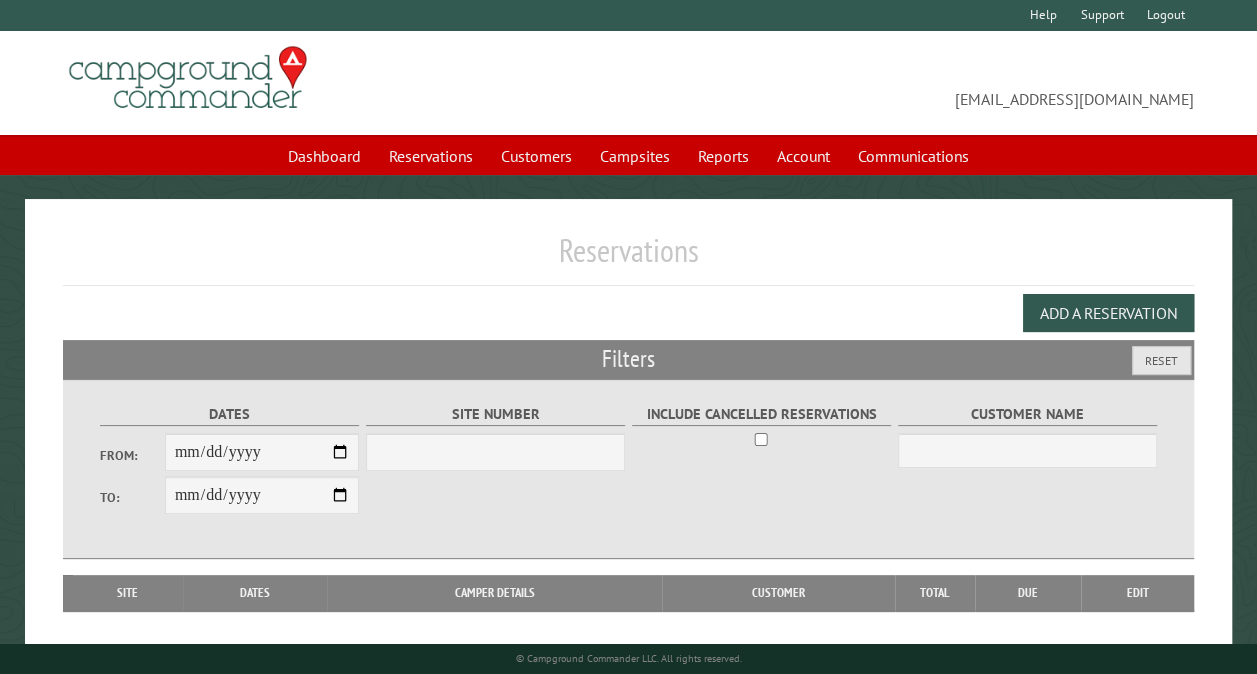 select on "***" 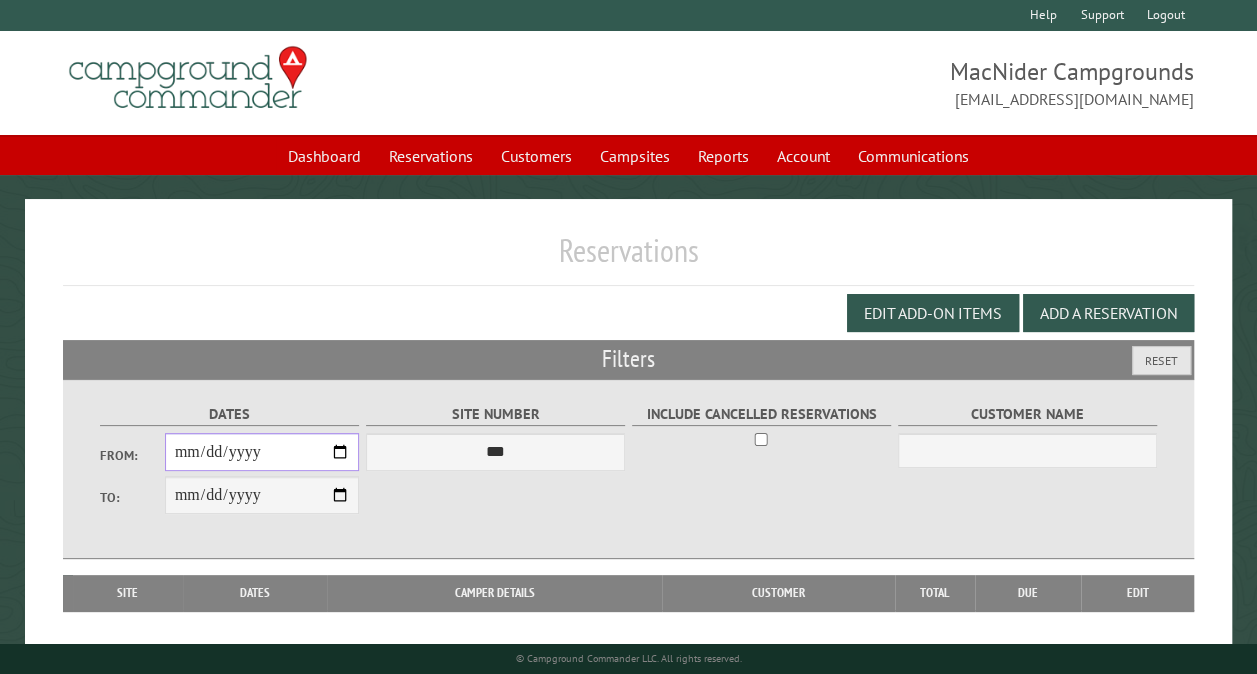 click on "From:" at bounding box center (262, 452) 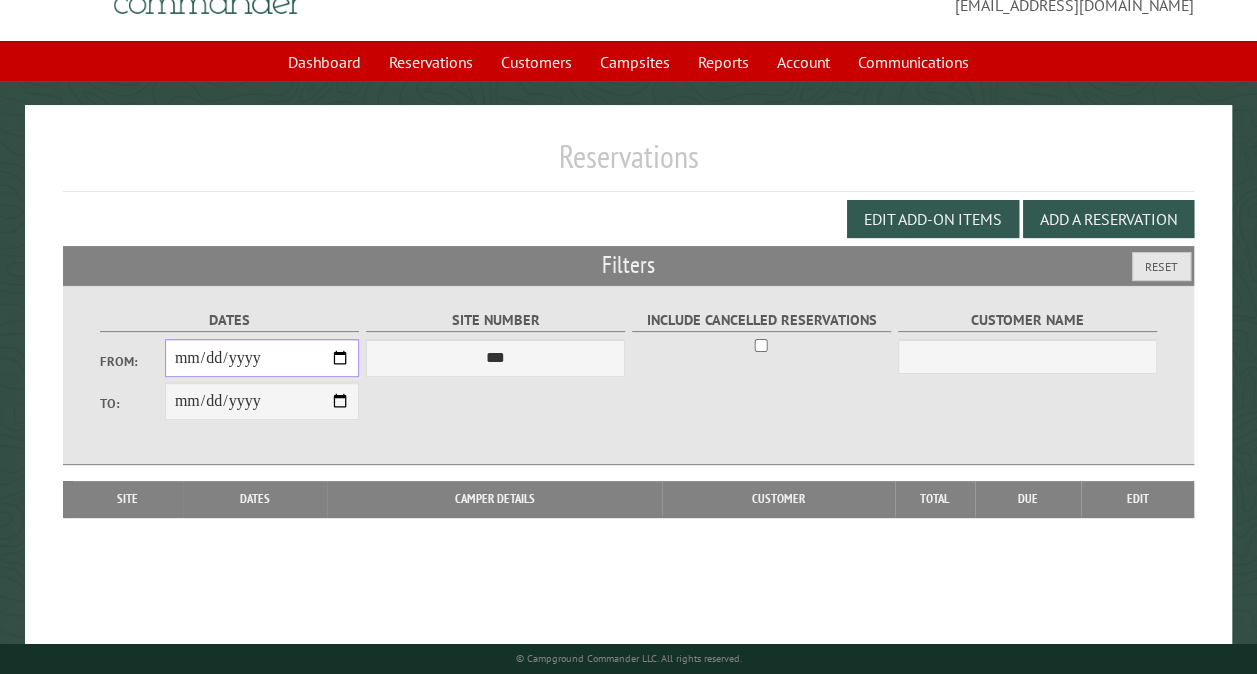 scroll, scrollTop: 112, scrollLeft: 0, axis: vertical 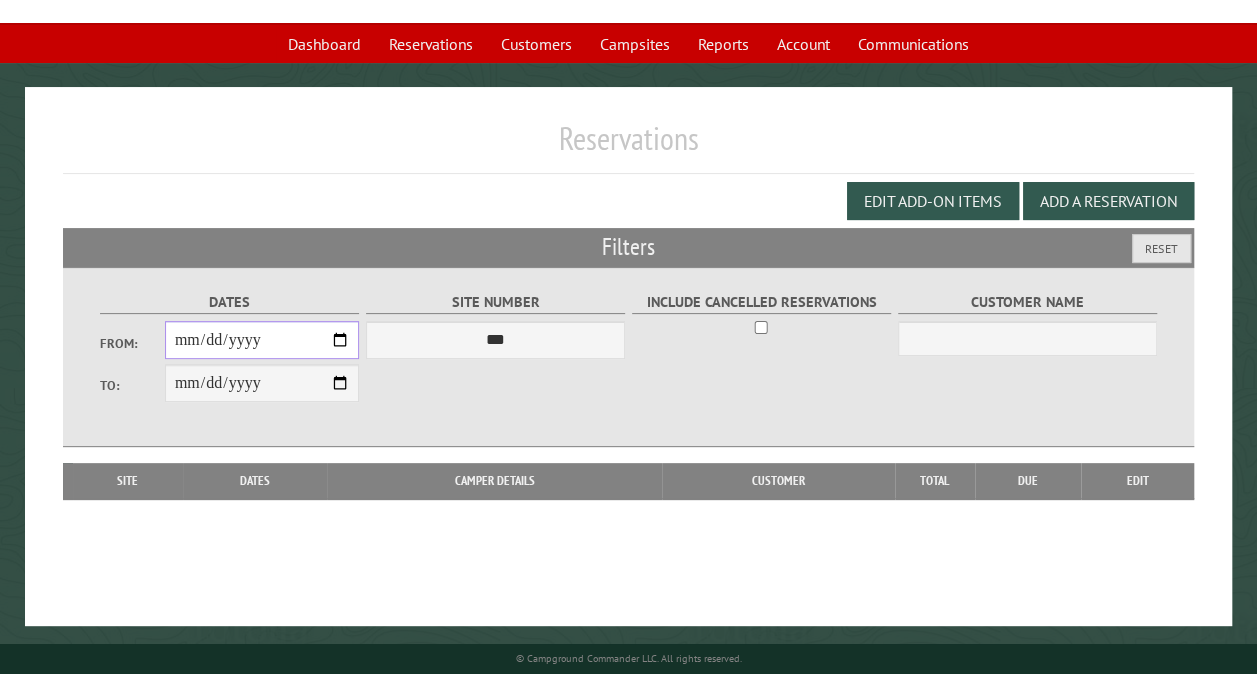 click on "From:" at bounding box center (262, 340) 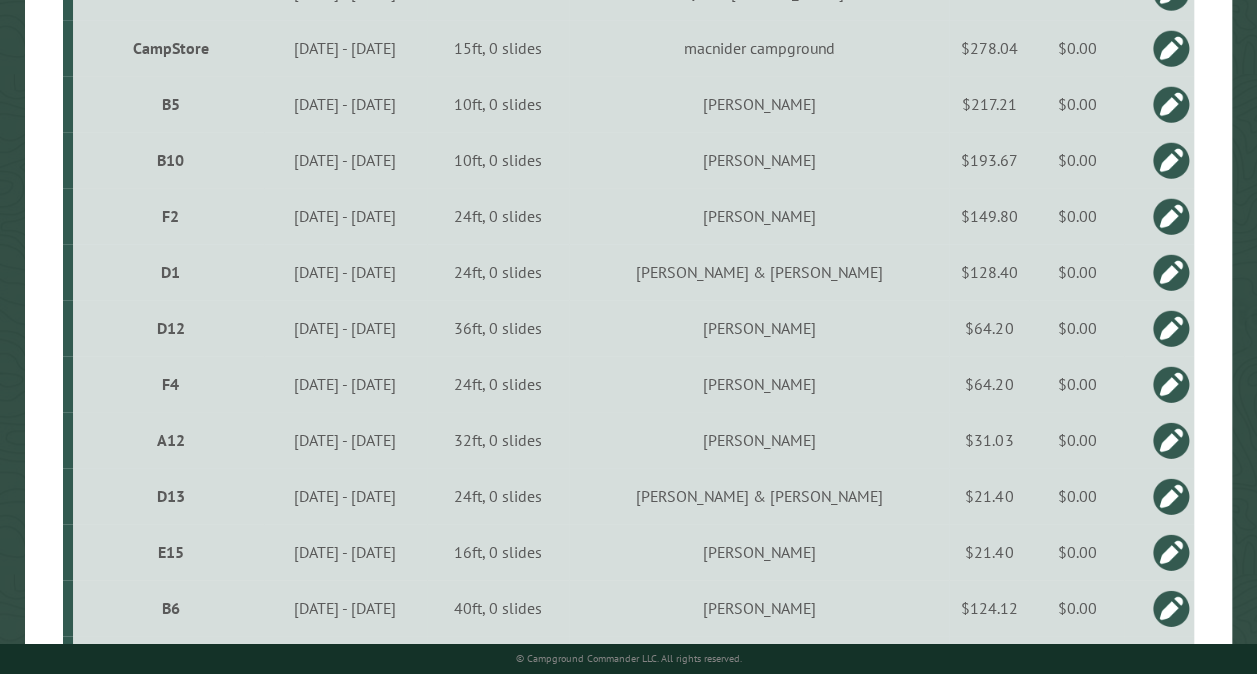 scroll, scrollTop: 1107, scrollLeft: 0, axis: vertical 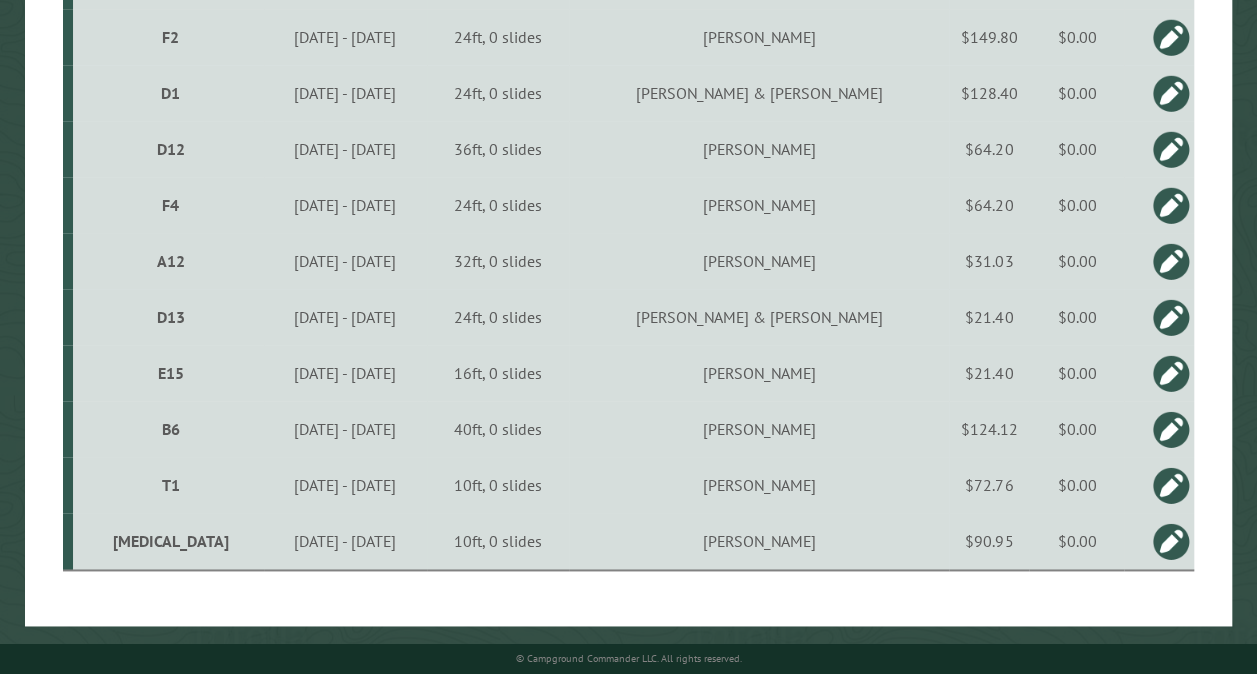 click on "T1" at bounding box center (171, 485) 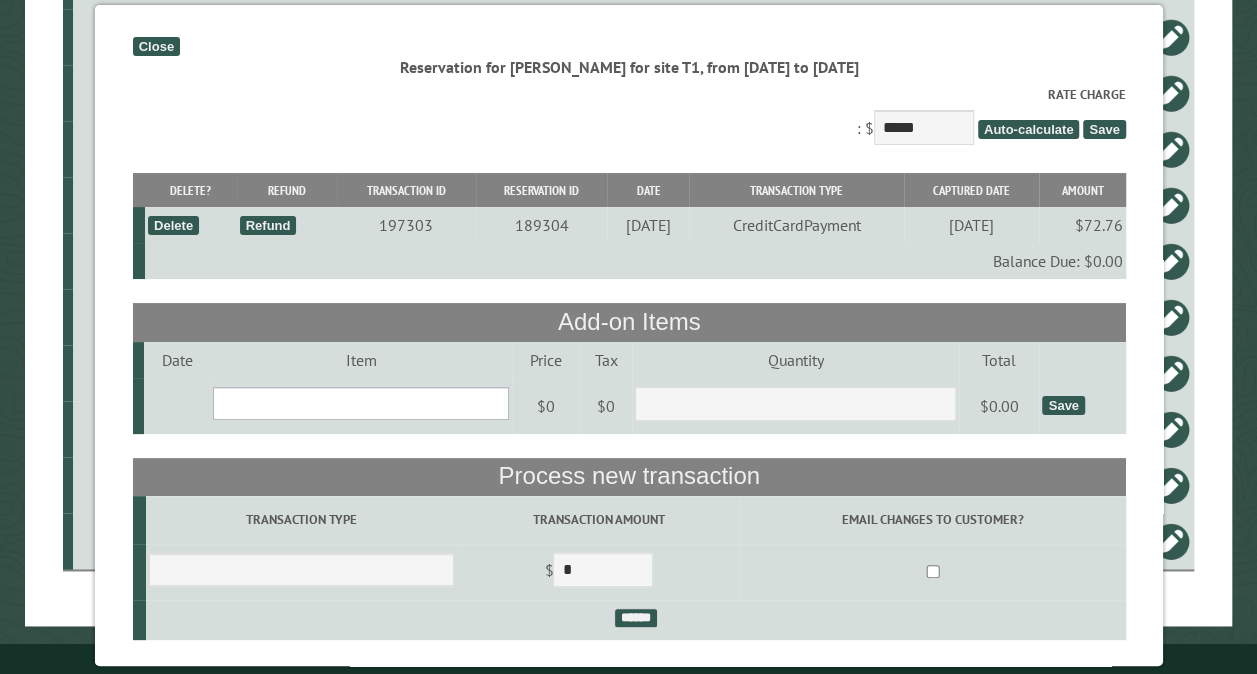 click on "**********" at bounding box center (361, 403) 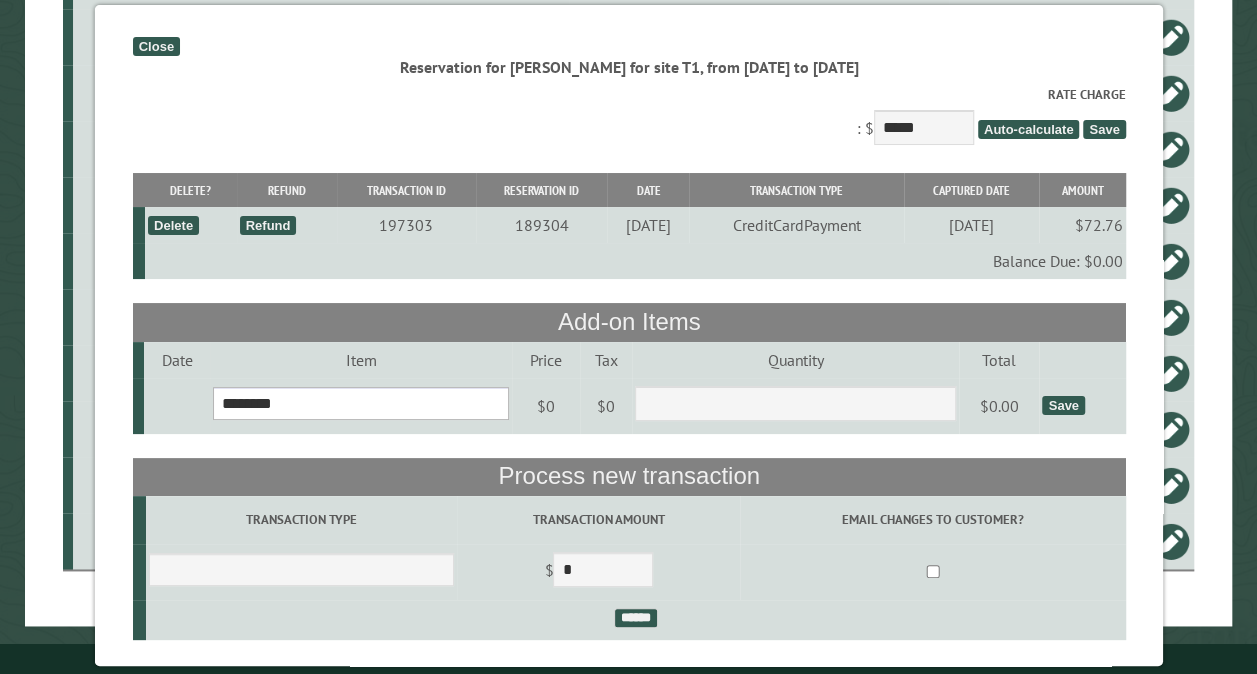 click on "**********" at bounding box center [361, 403] 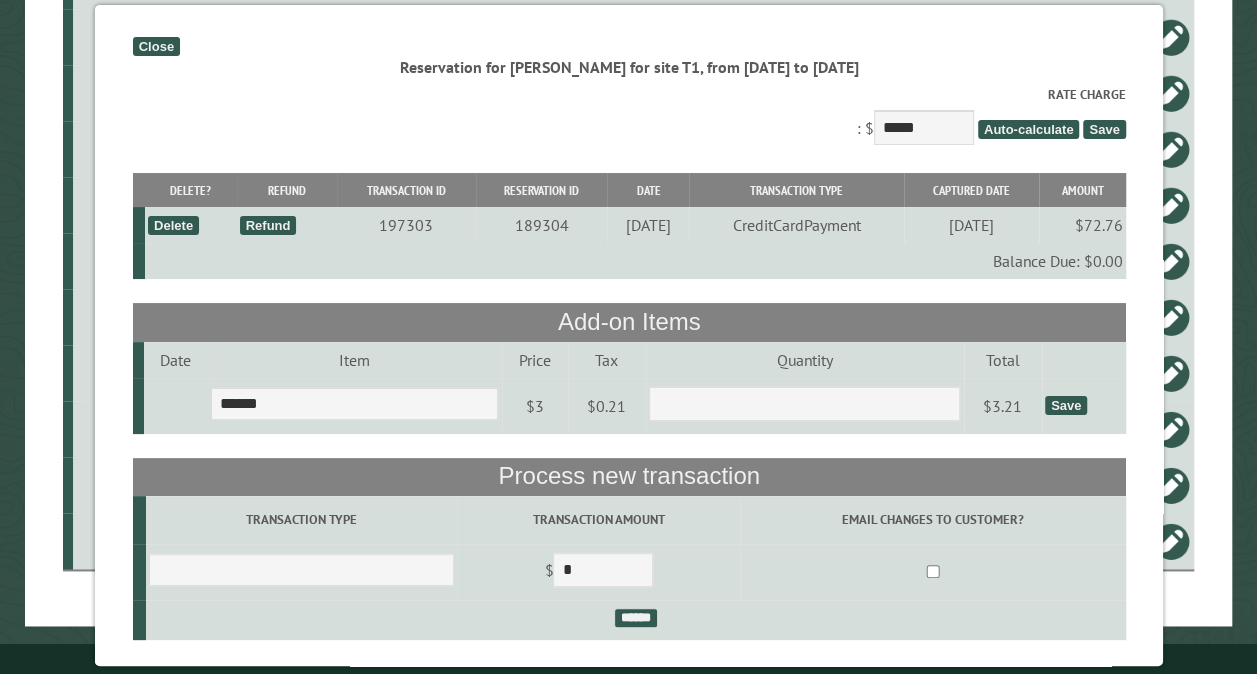 click on "Save" at bounding box center (1065, 405) 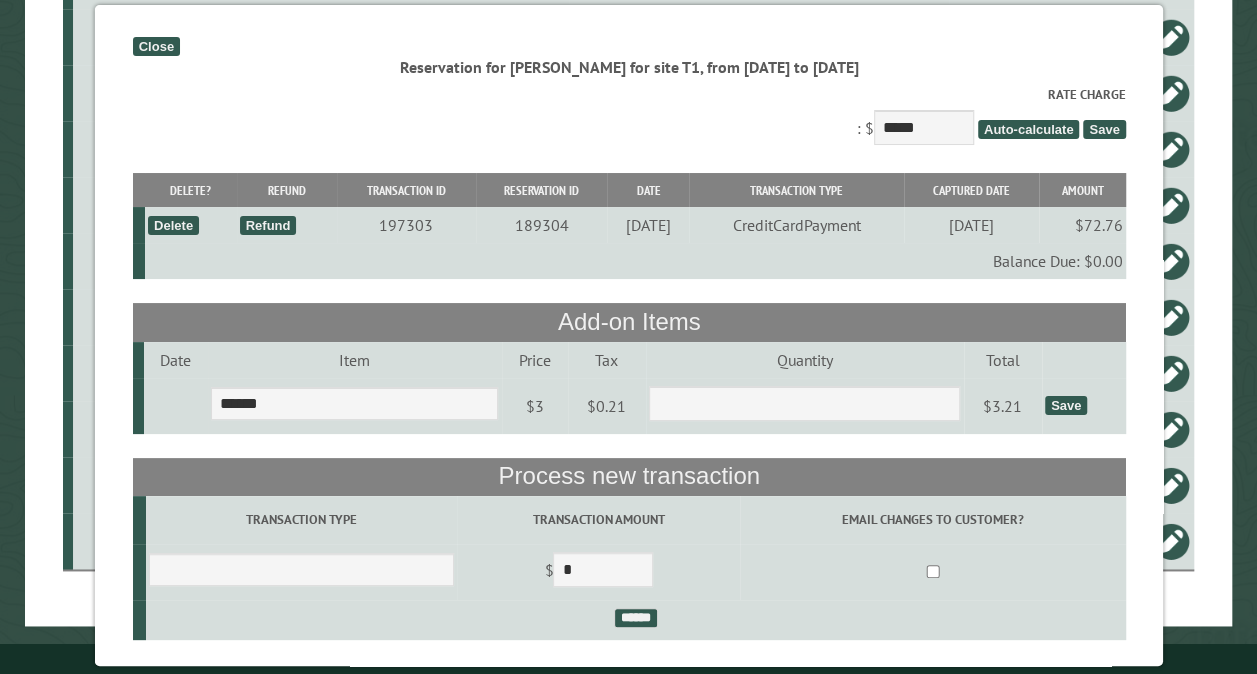 select on "*" 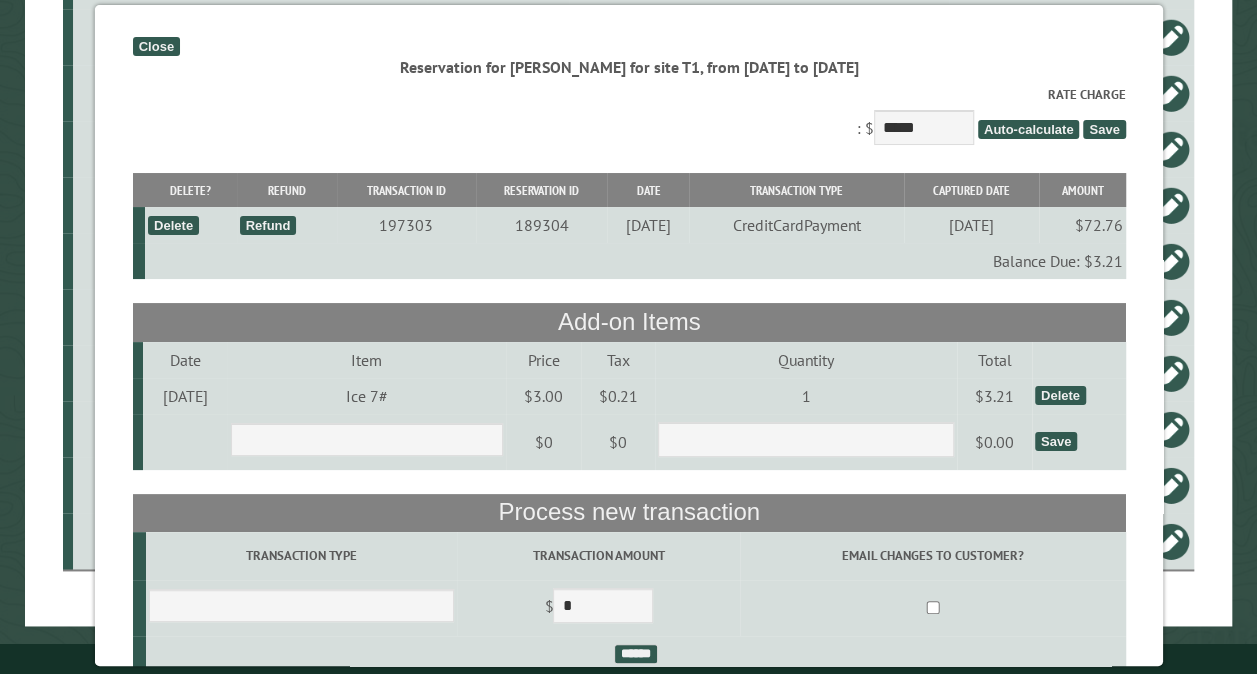 click on "Transaction Type" at bounding box center [301, 556] 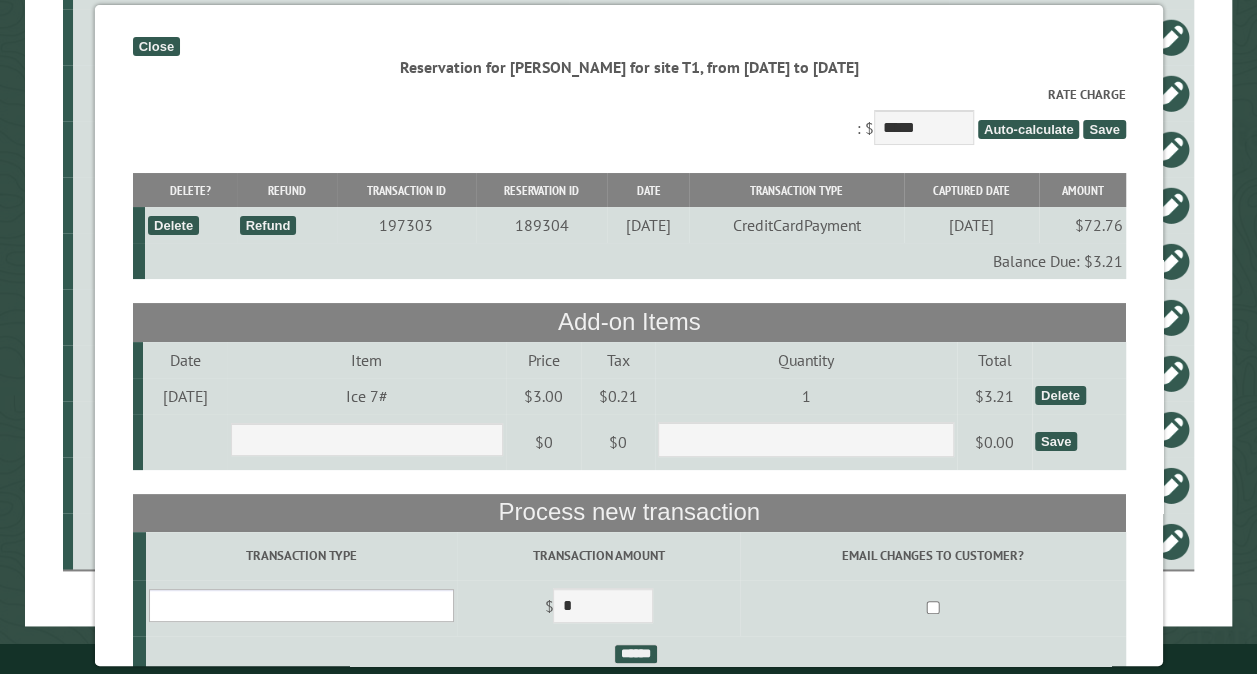 click on "**********" at bounding box center (300, 605) 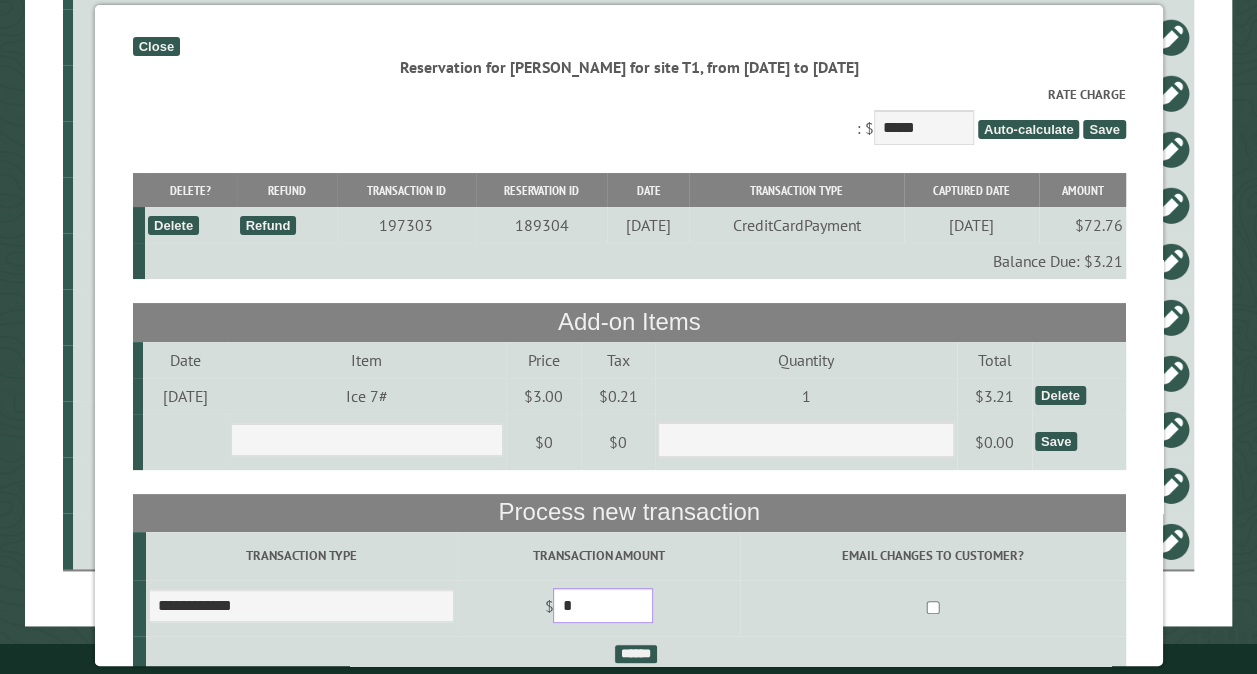 click on "*" at bounding box center [603, 605] 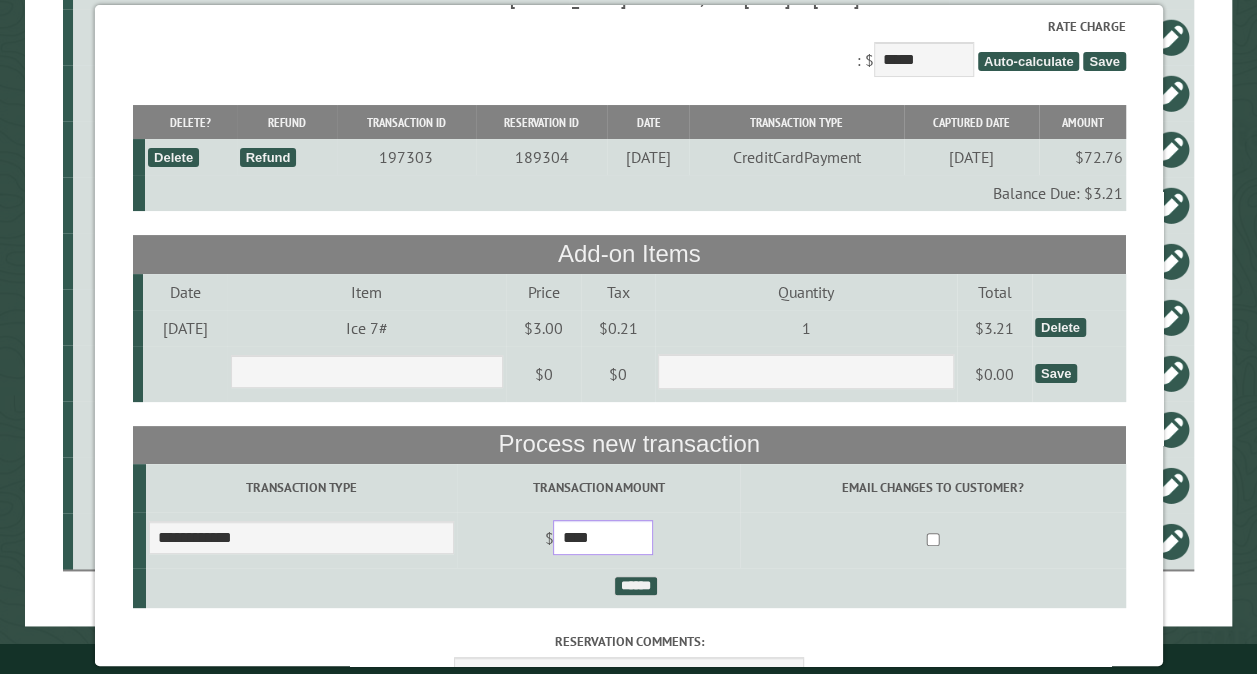 scroll, scrollTop: 100, scrollLeft: 0, axis: vertical 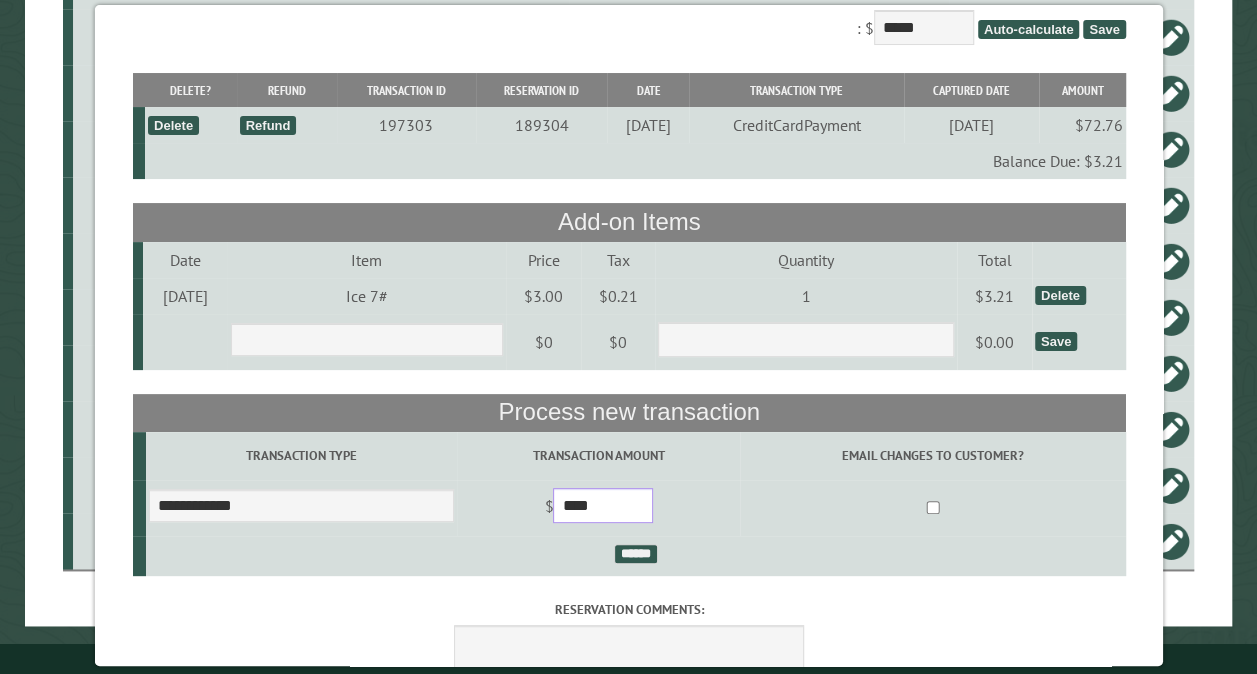 type on "****" 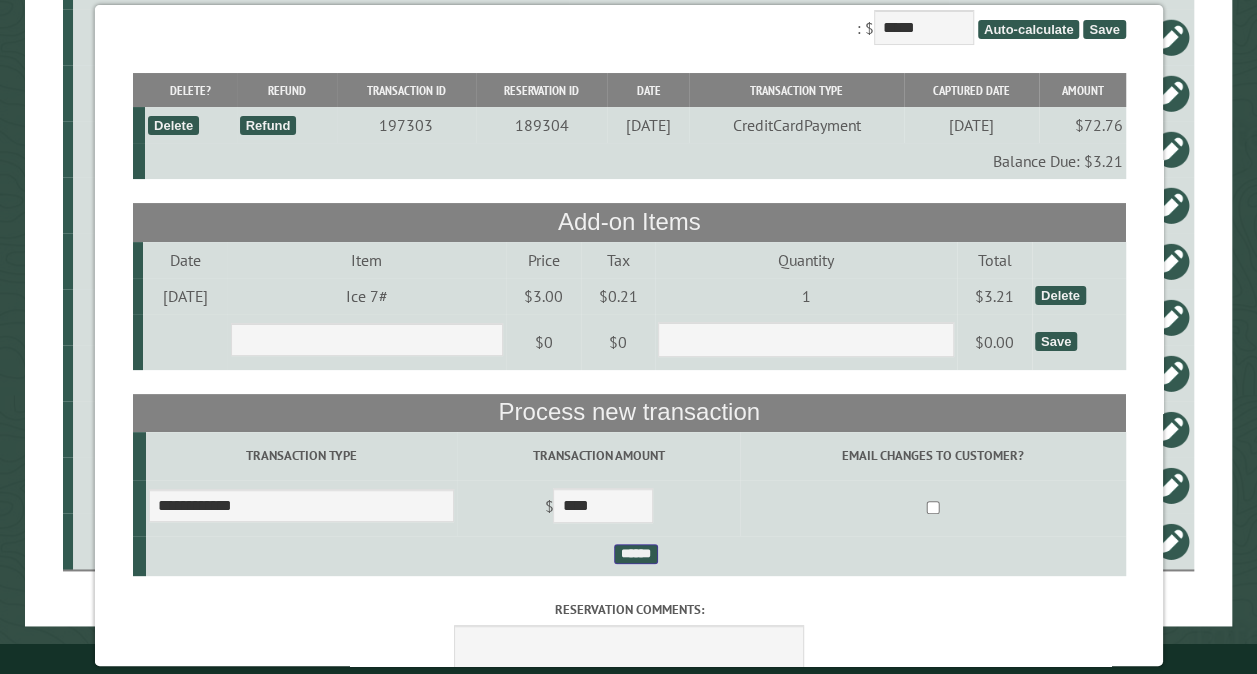 click on "******" at bounding box center [635, 554] 